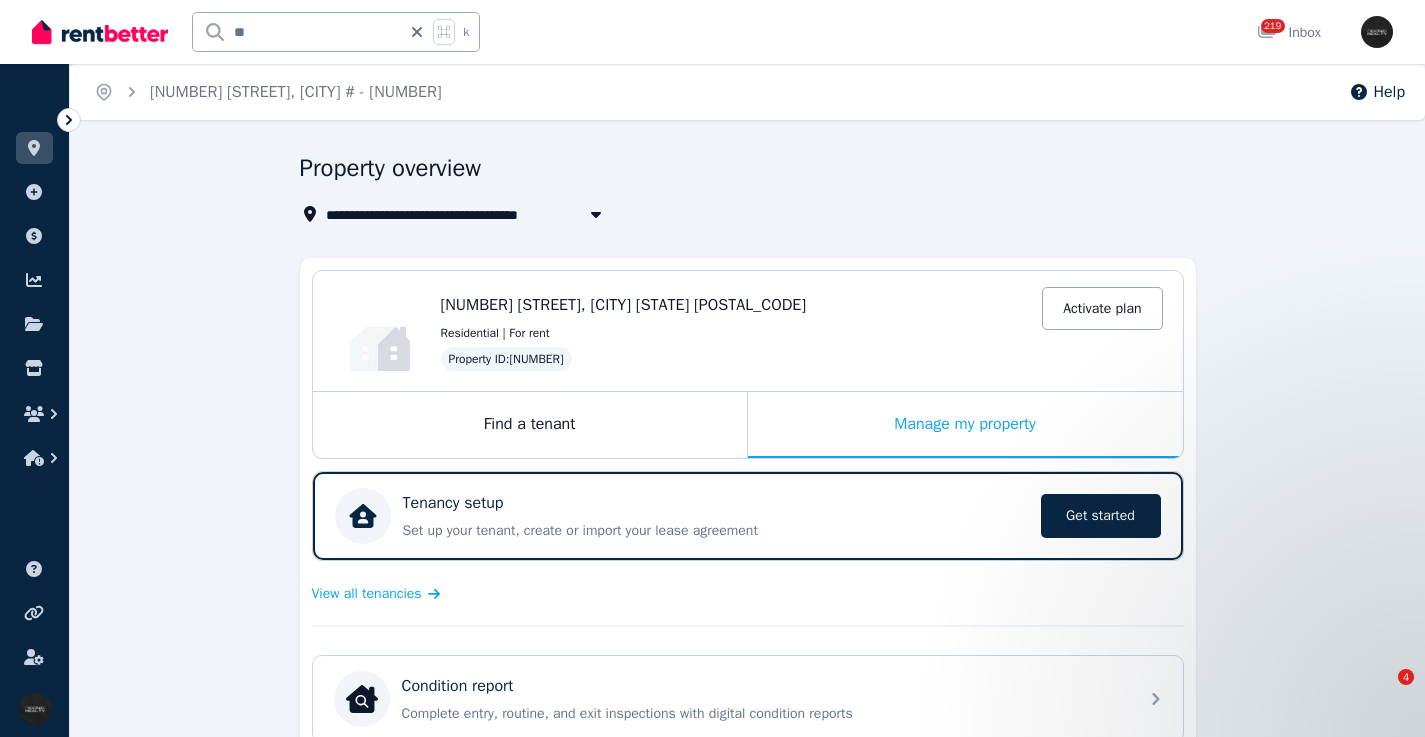 scroll, scrollTop: 0, scrollLeft: 0, axis: both 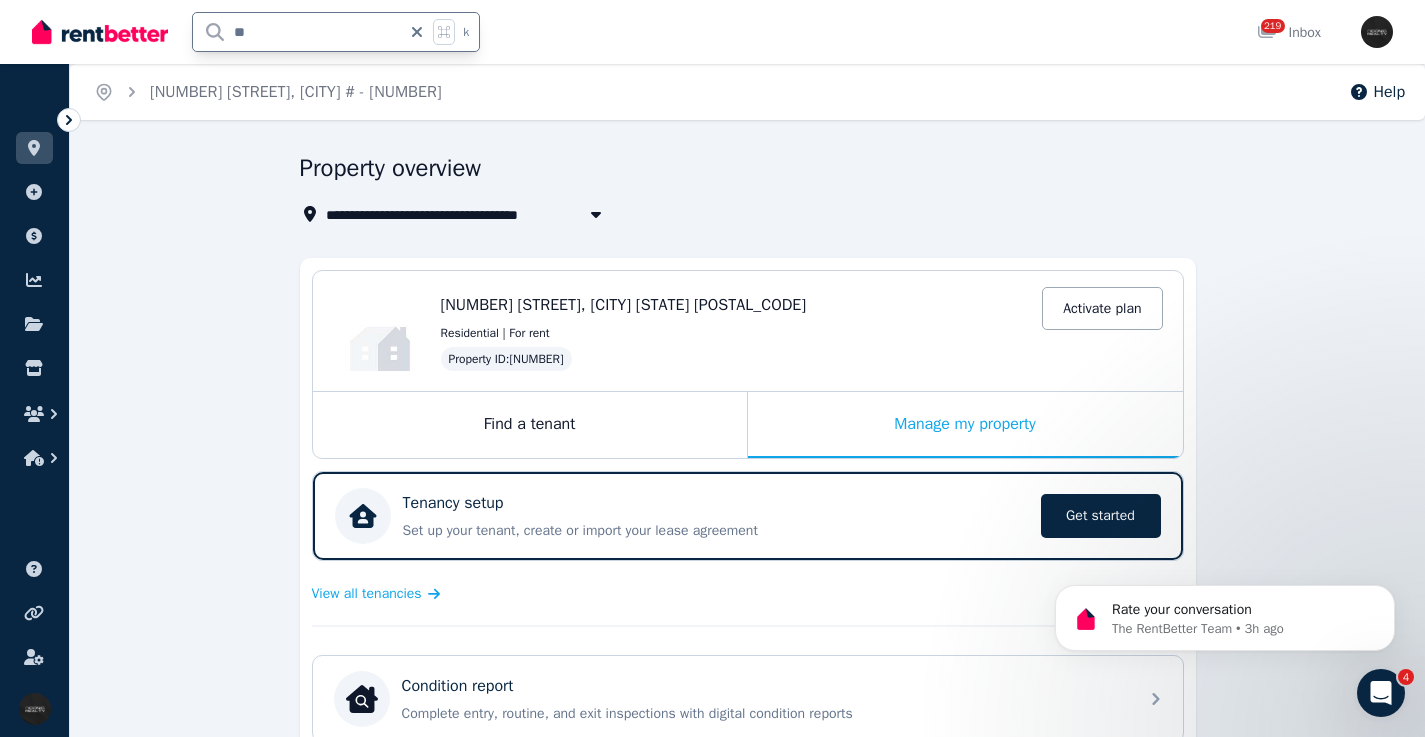drag, startPoint x: 287, startPoint y: 35, endPoint x: 203, endPoint y: 36, distance: 84.00595 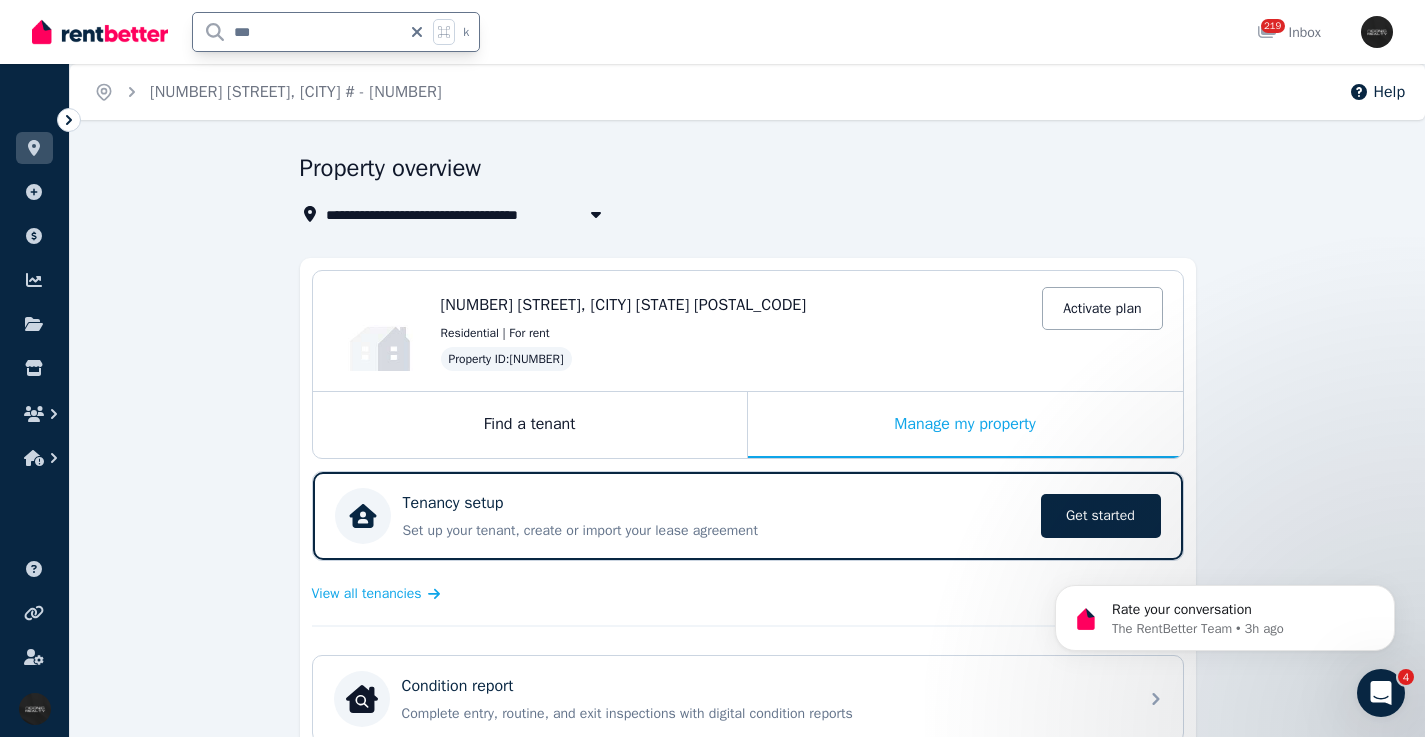 type on "***" 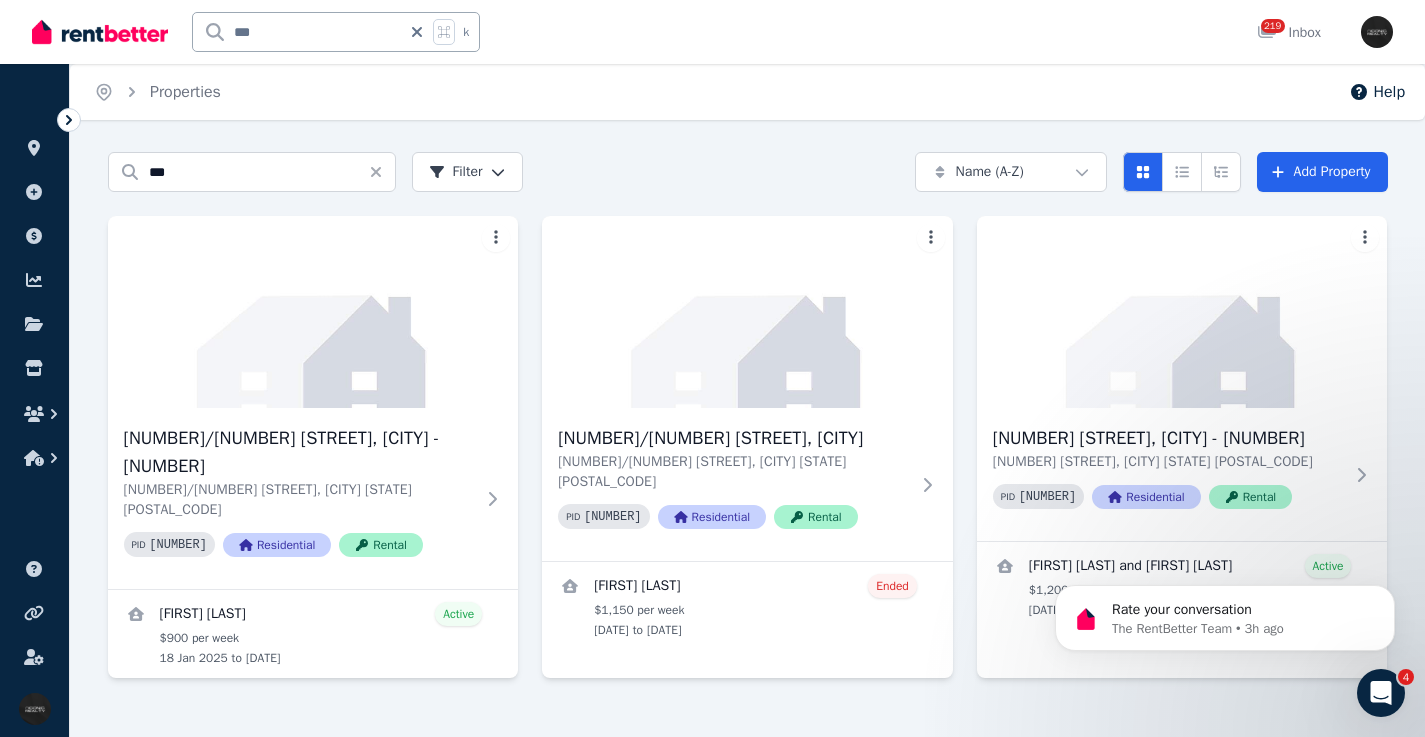 scroll, scrollTop: 1, scrollLeft: 0, axis: vertical 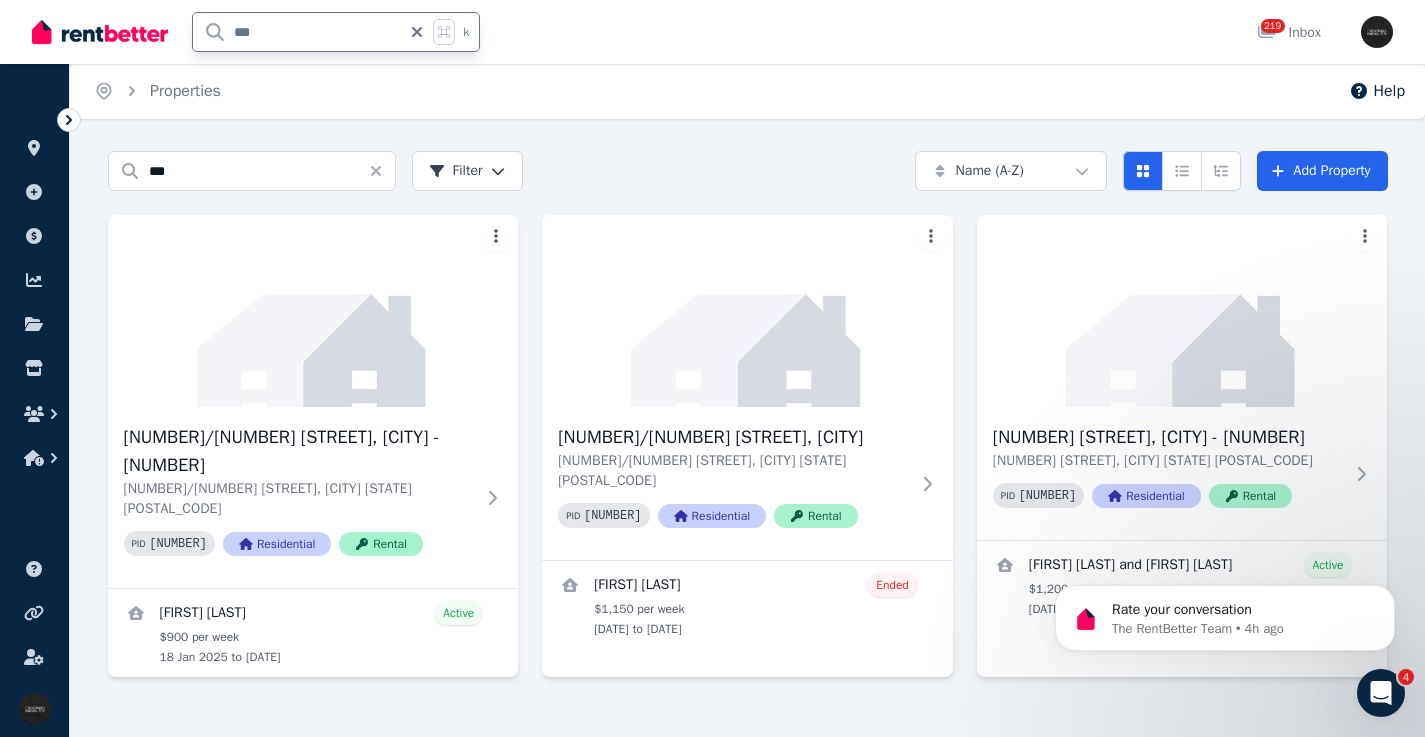 click on "***" at bounding box center (297, 32) 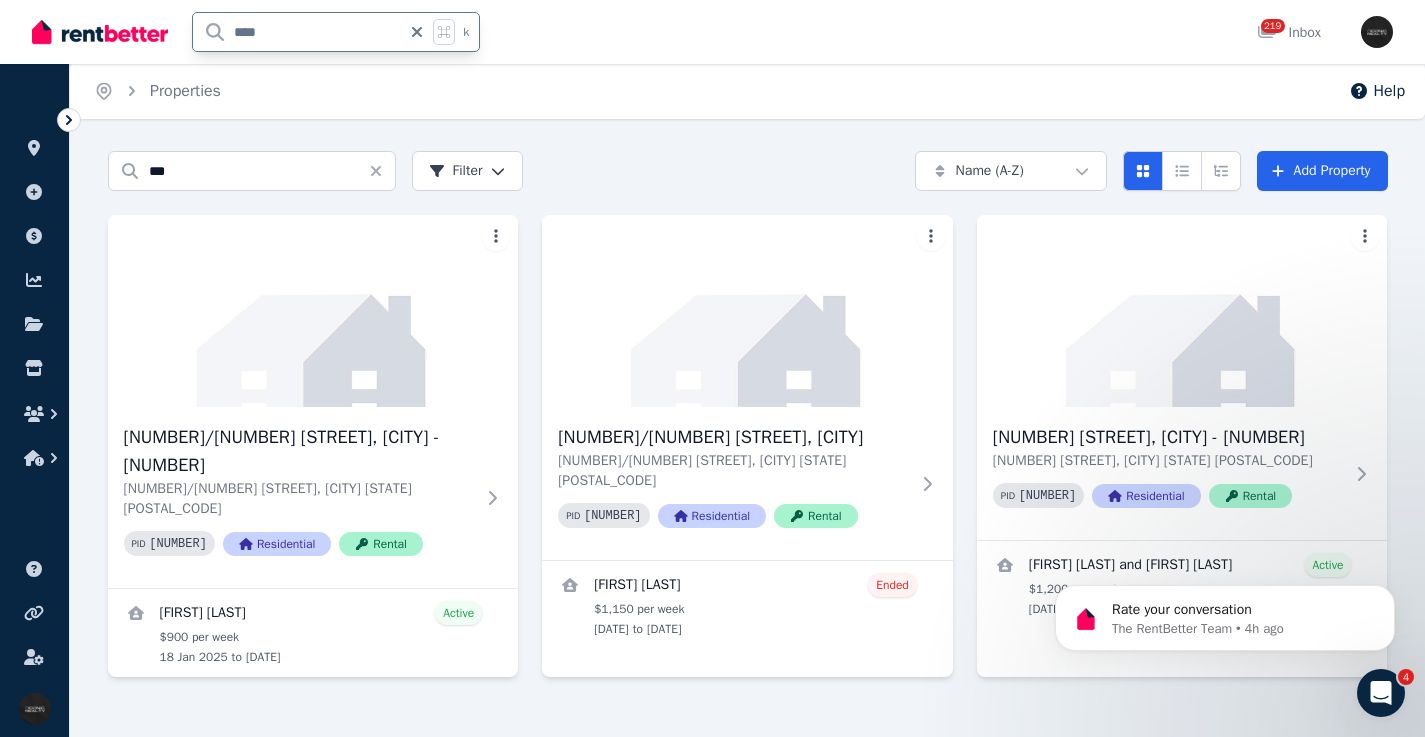 type on "****" 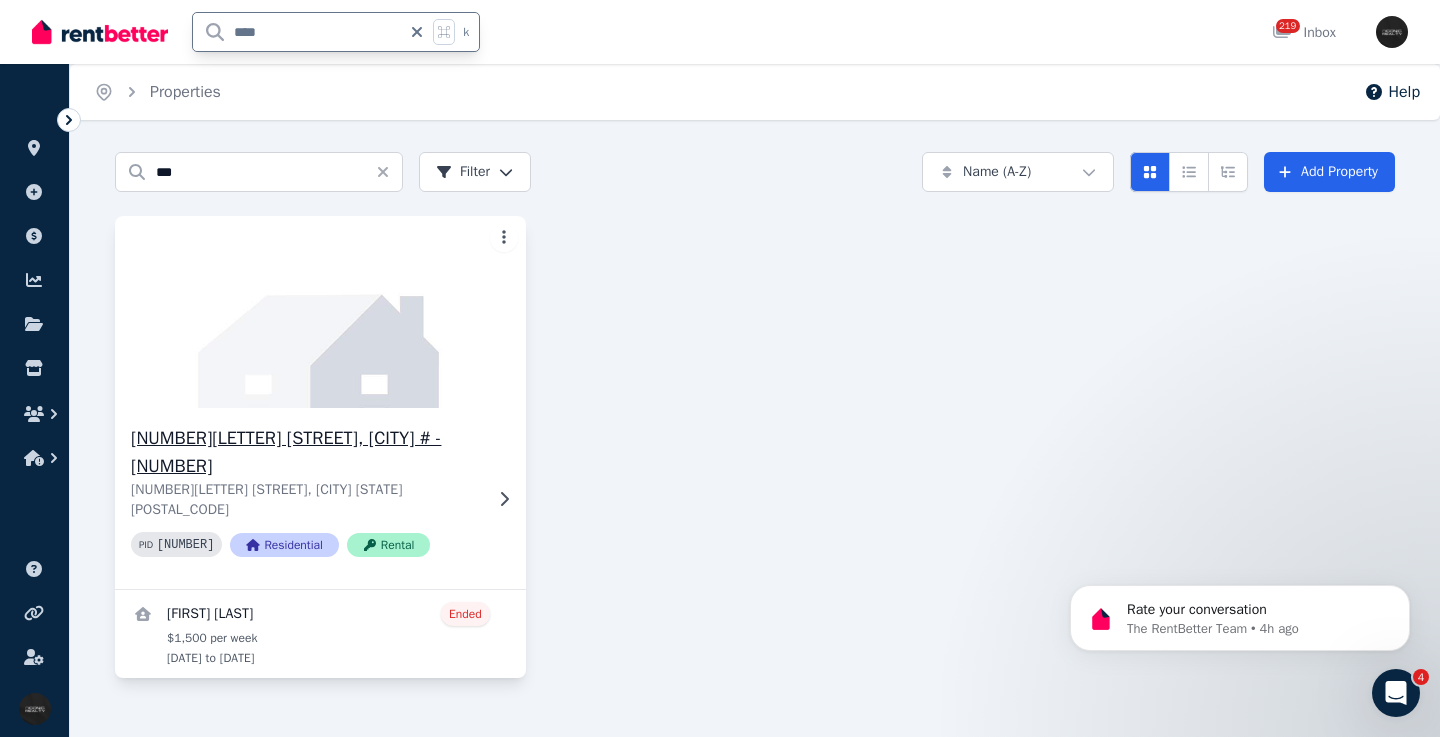 click on "[NUMBER][LETTER] [STREET], [CITY] # - [NUMBER]" at bounding box center [306, 452] 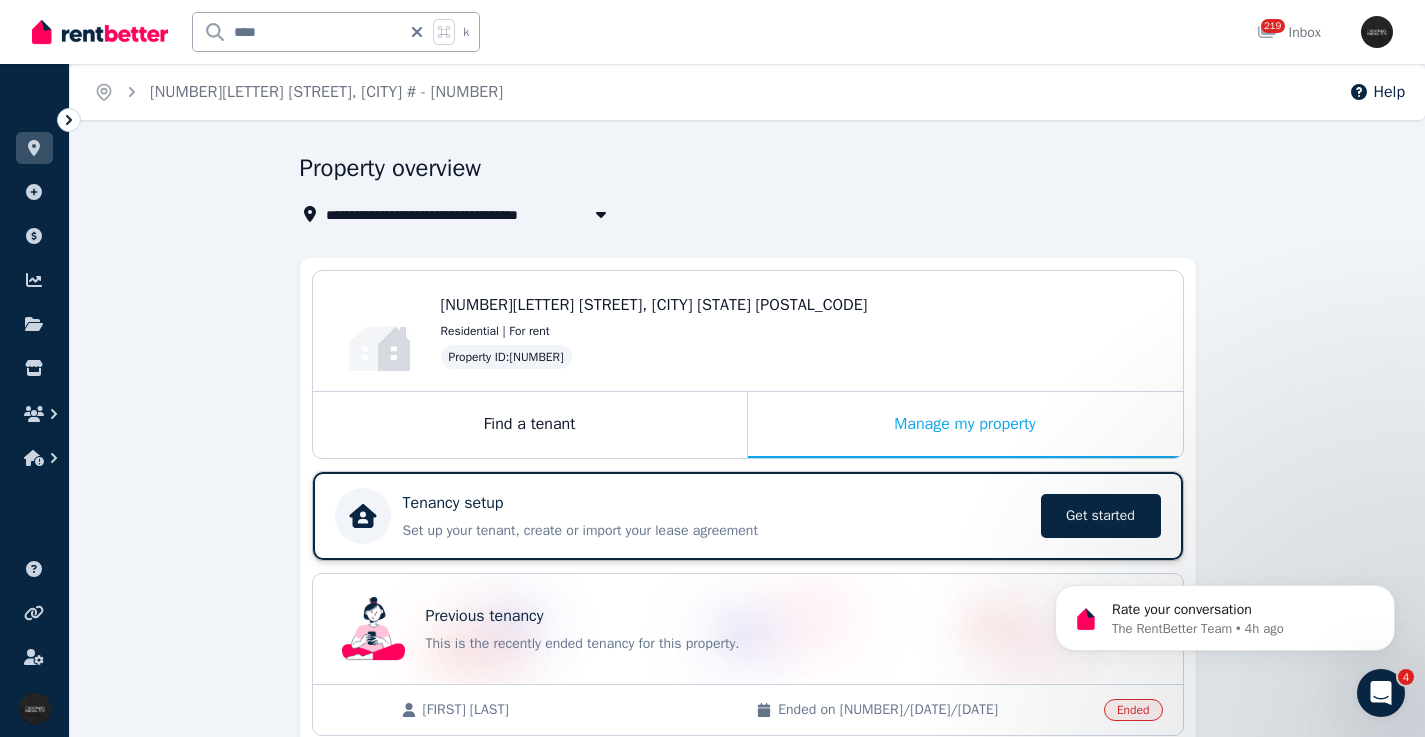 click on "Tenancy setup" at bounding box center (716, 503) 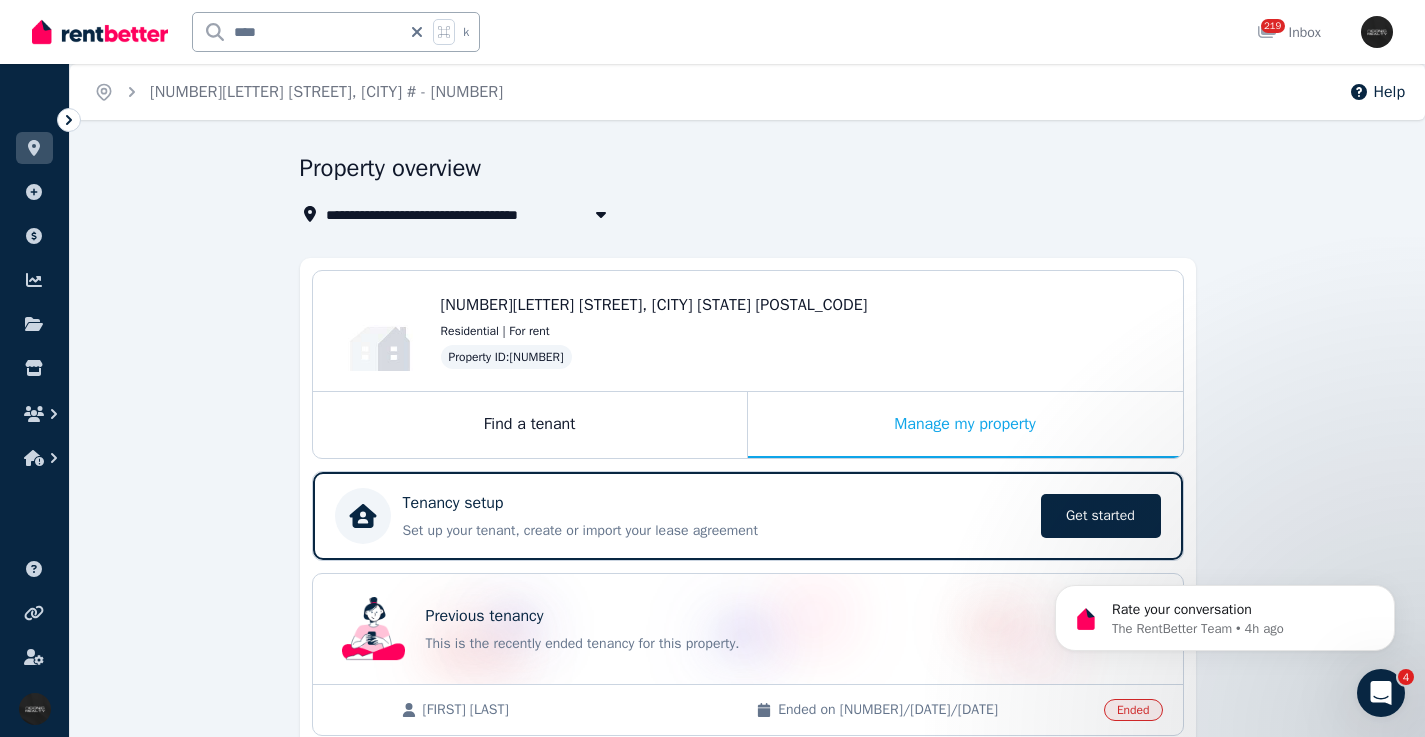 click on "****" at bounding box center [297, 32] 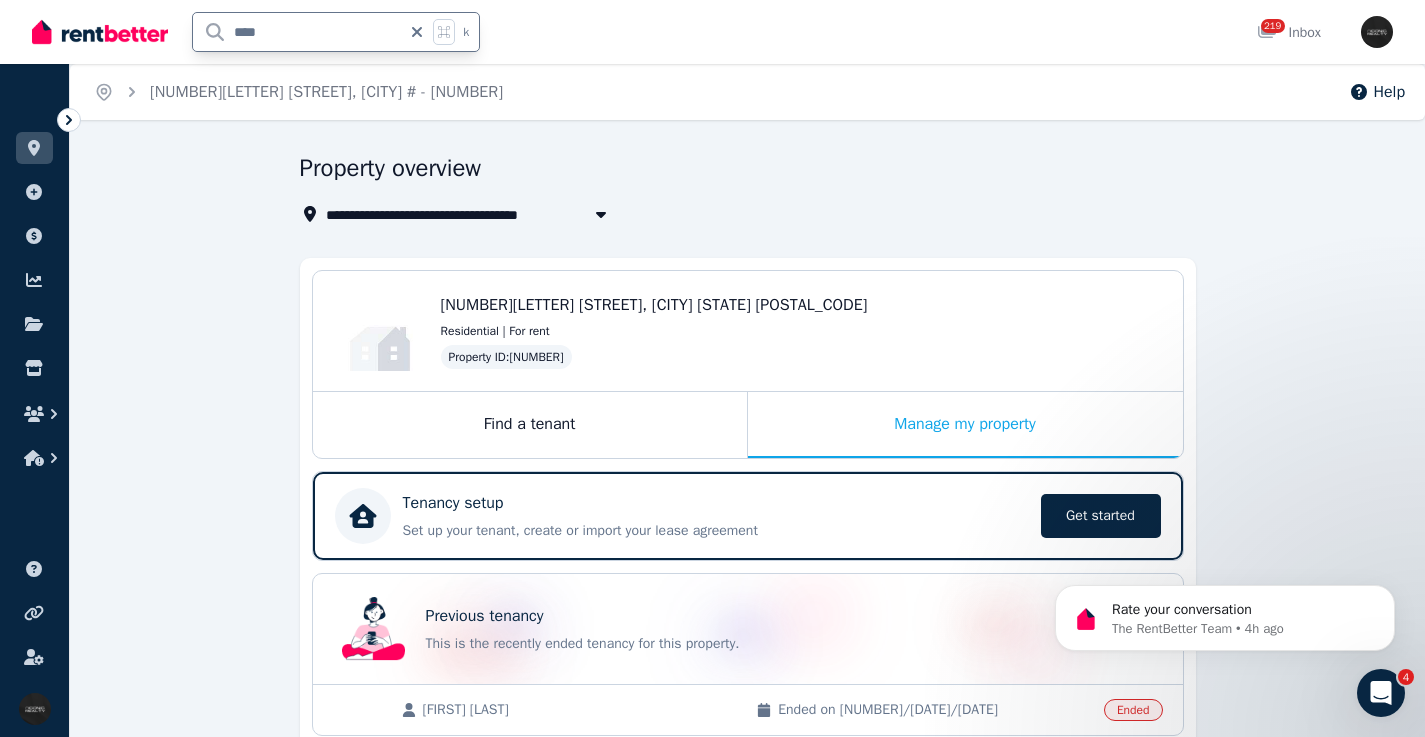click on "****" at bounding box center [297, 32] 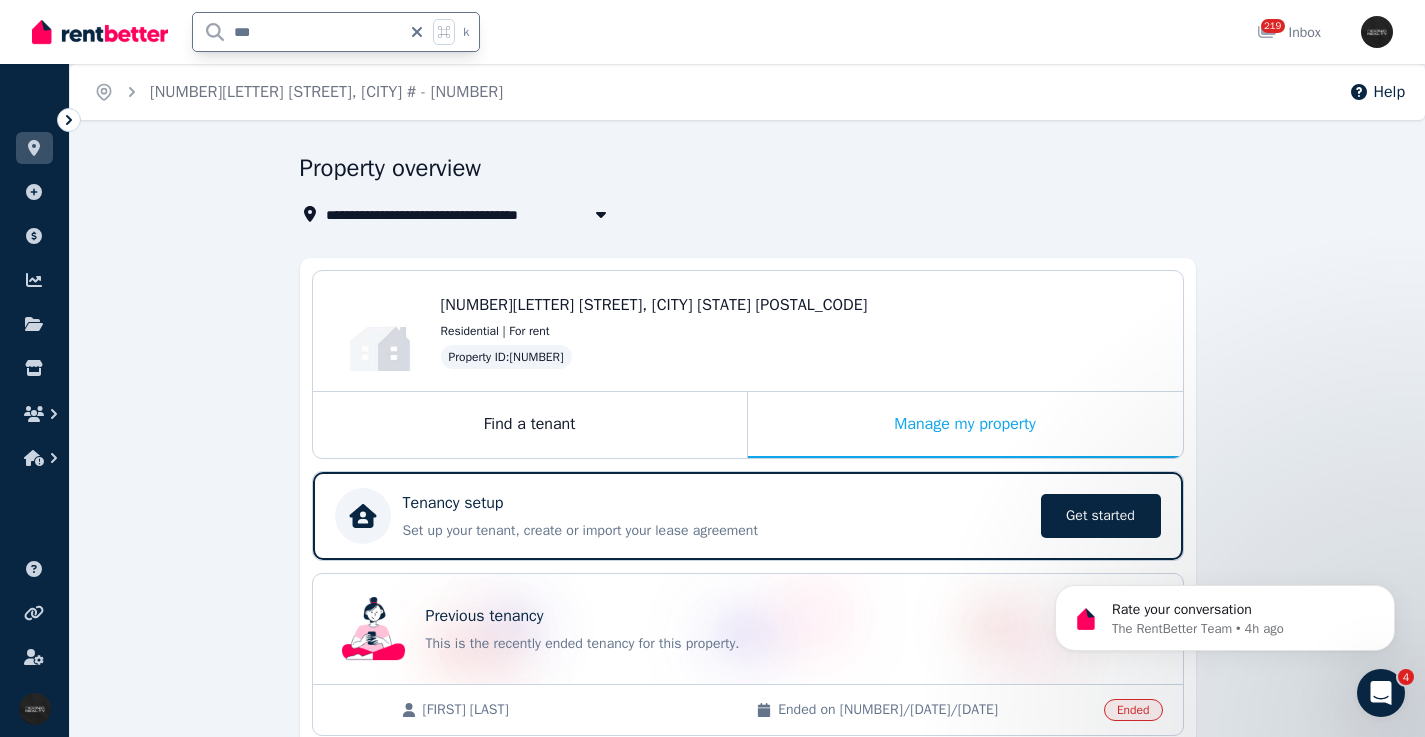 type on "****" 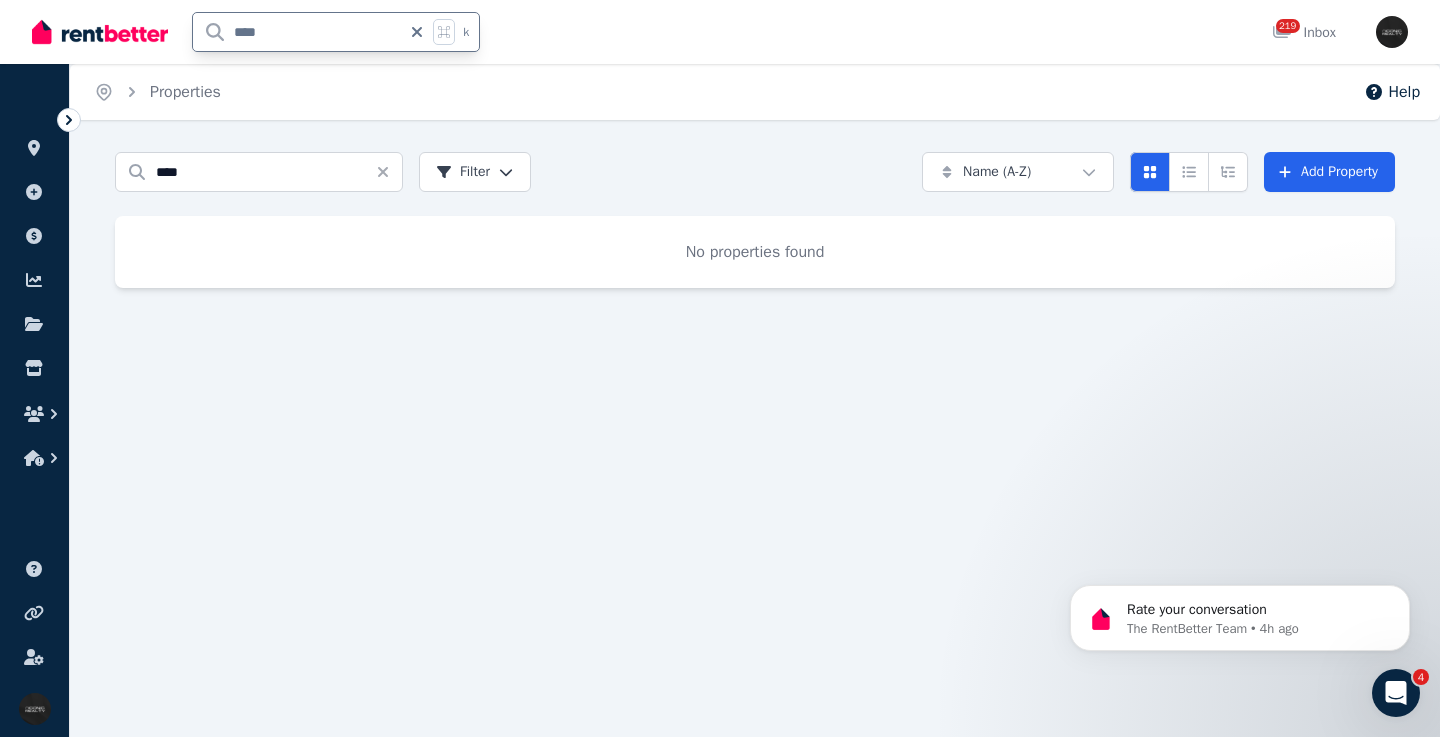 click on "****" at bounding box center (297, 32) 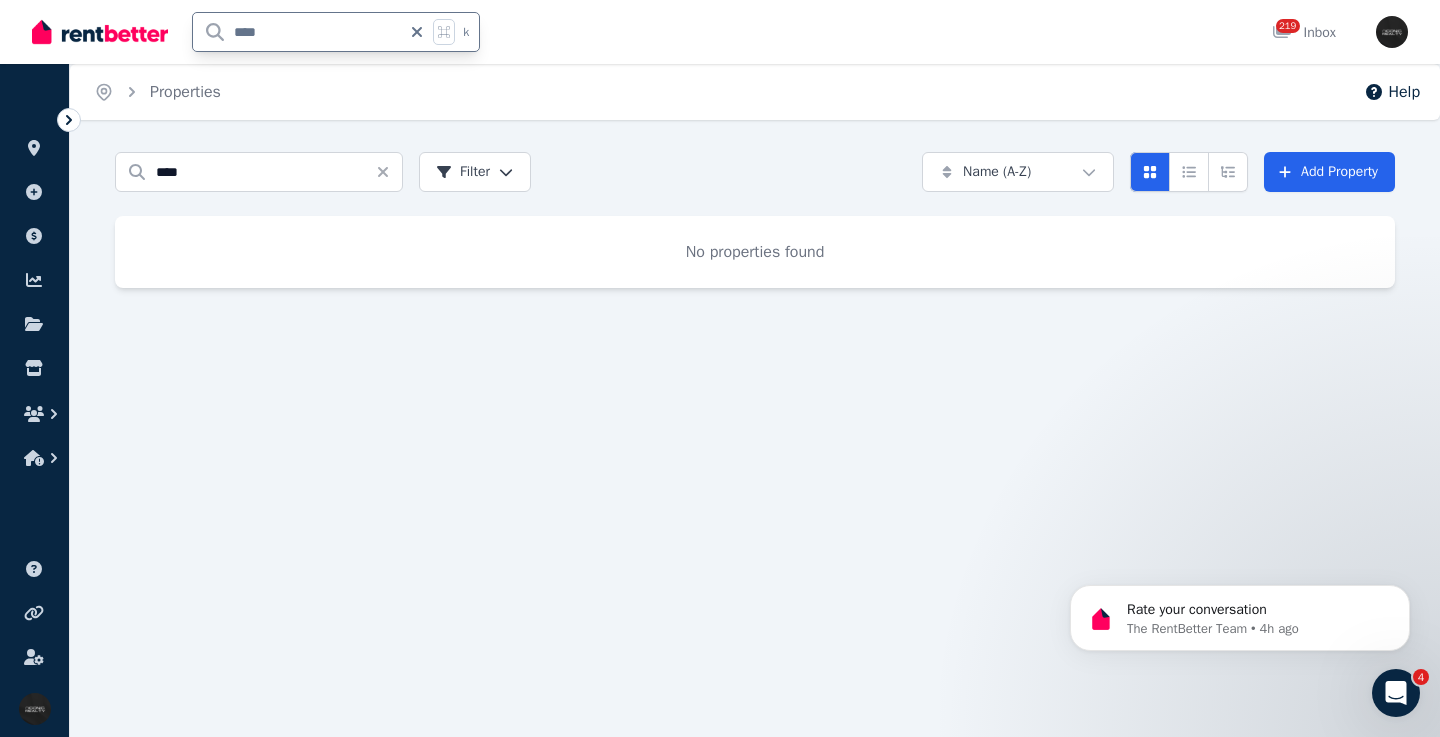 type on "****" 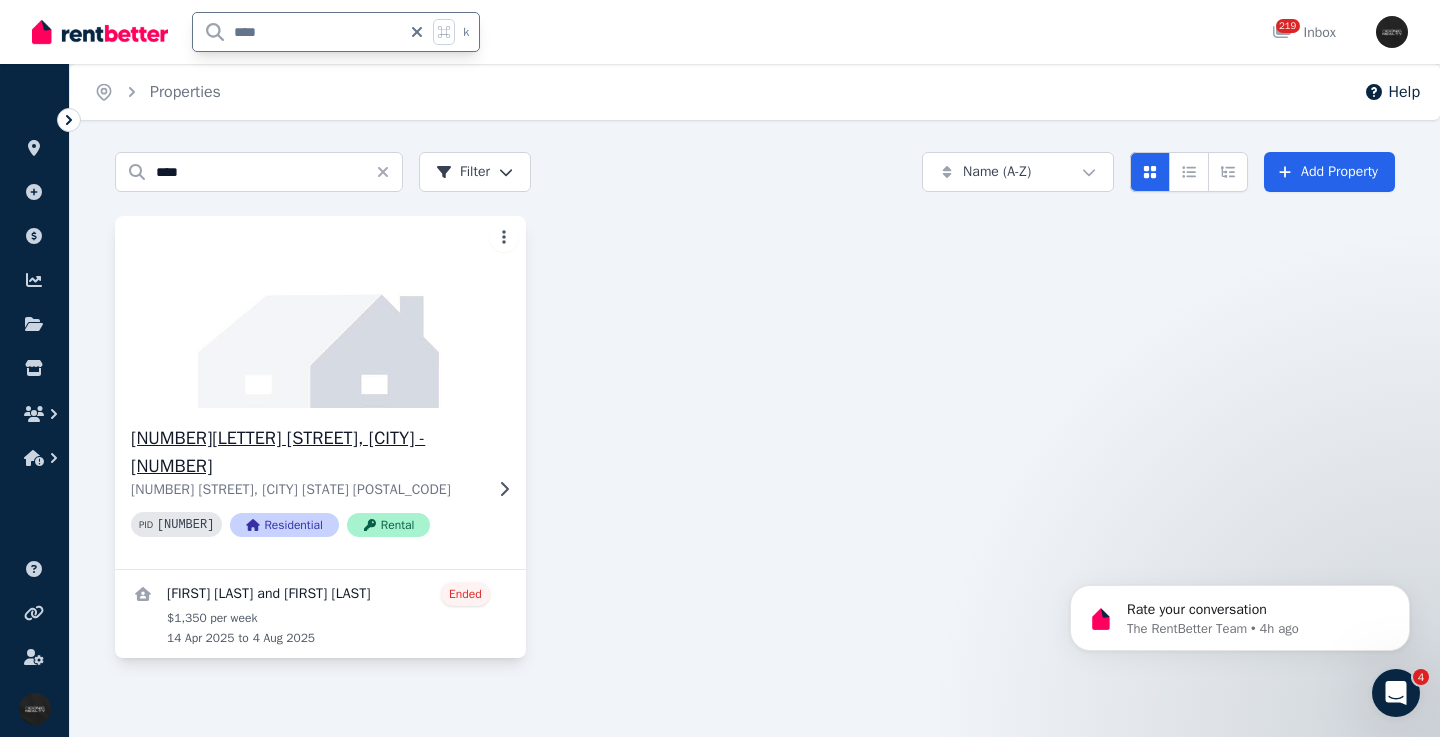 click on "174b Doncaster Ave, Kensington - 55 174 Doncaster Ave, Kensington NSW 2033 PID   386868 Residential Rental" at bounding box center [320, 488] 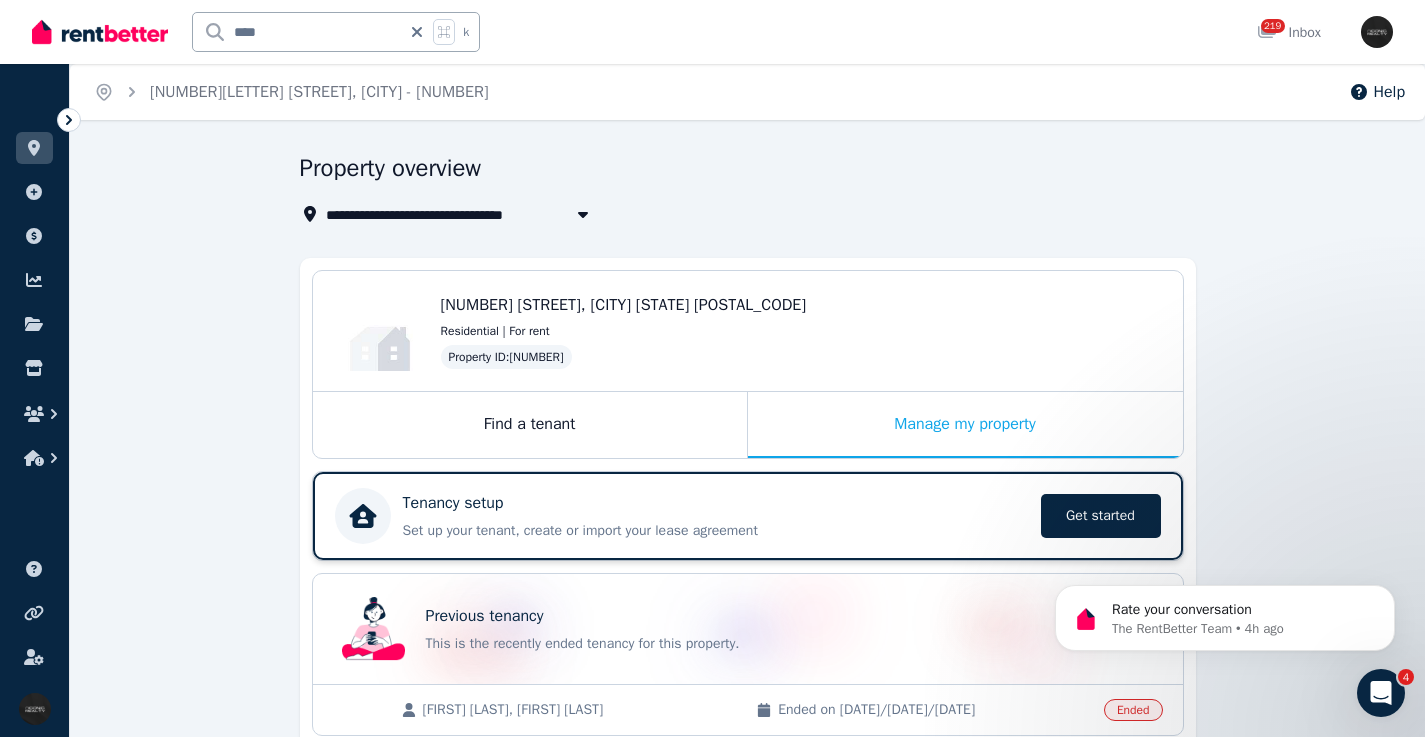 click on "Tenancy setup" at bounding box center [716, 503] 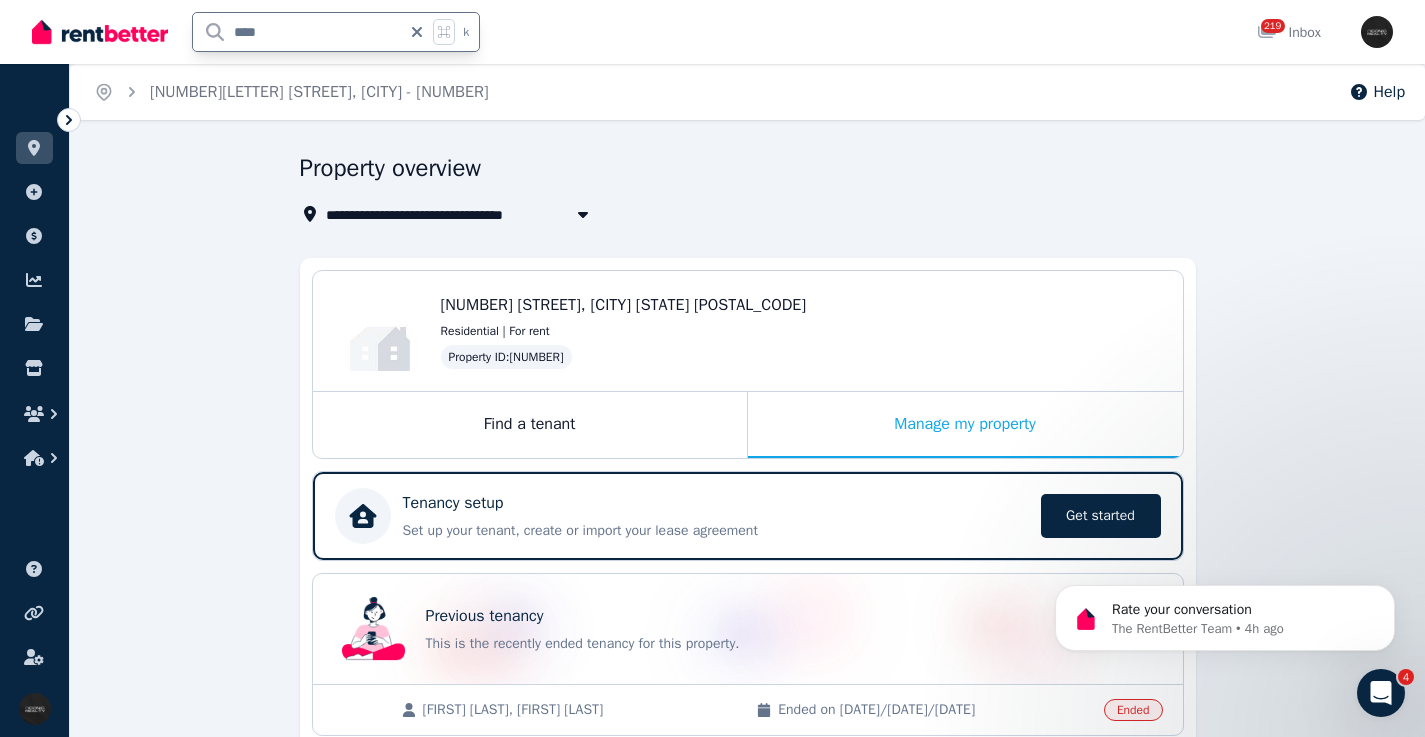 drag, startPoint x: 275, startPoint y: 29, endPoint x: 216, endPoint y: 31, distance: 59.03389 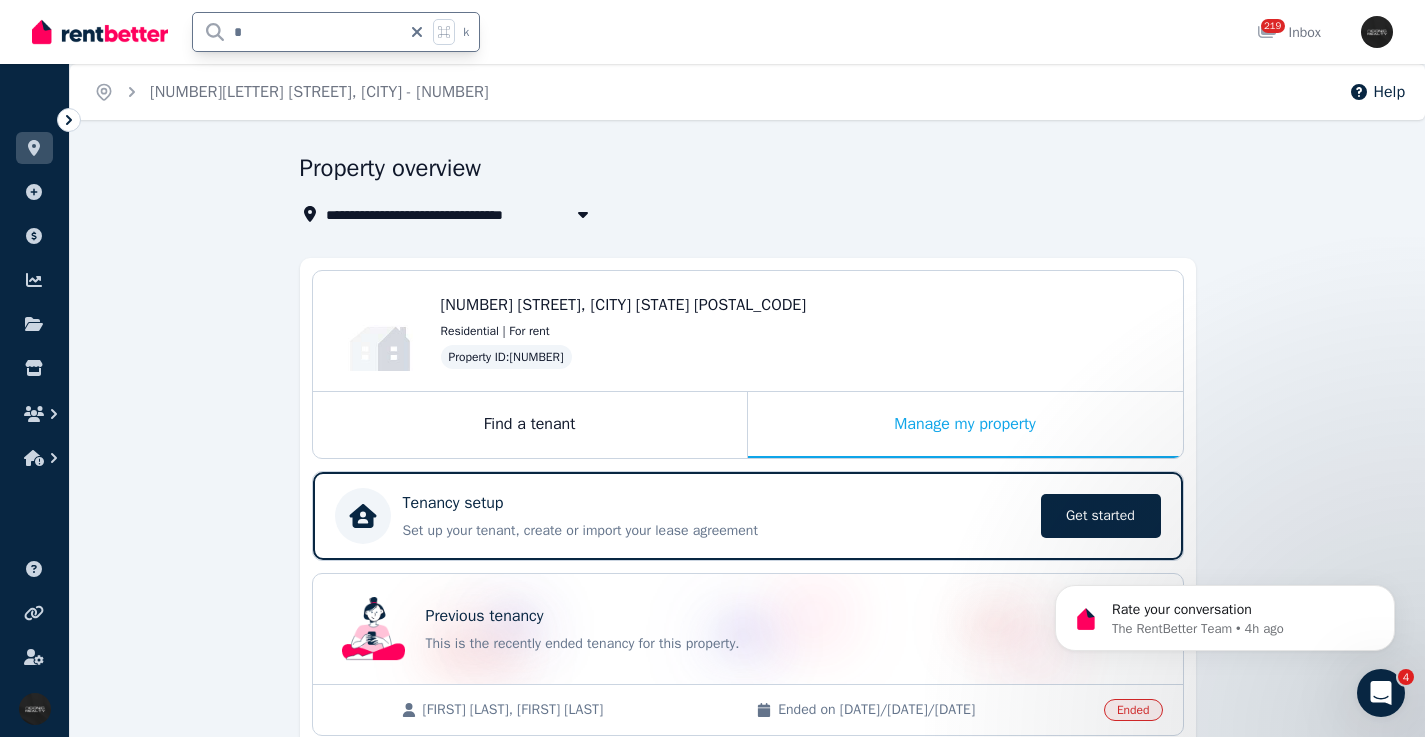 type on "**" 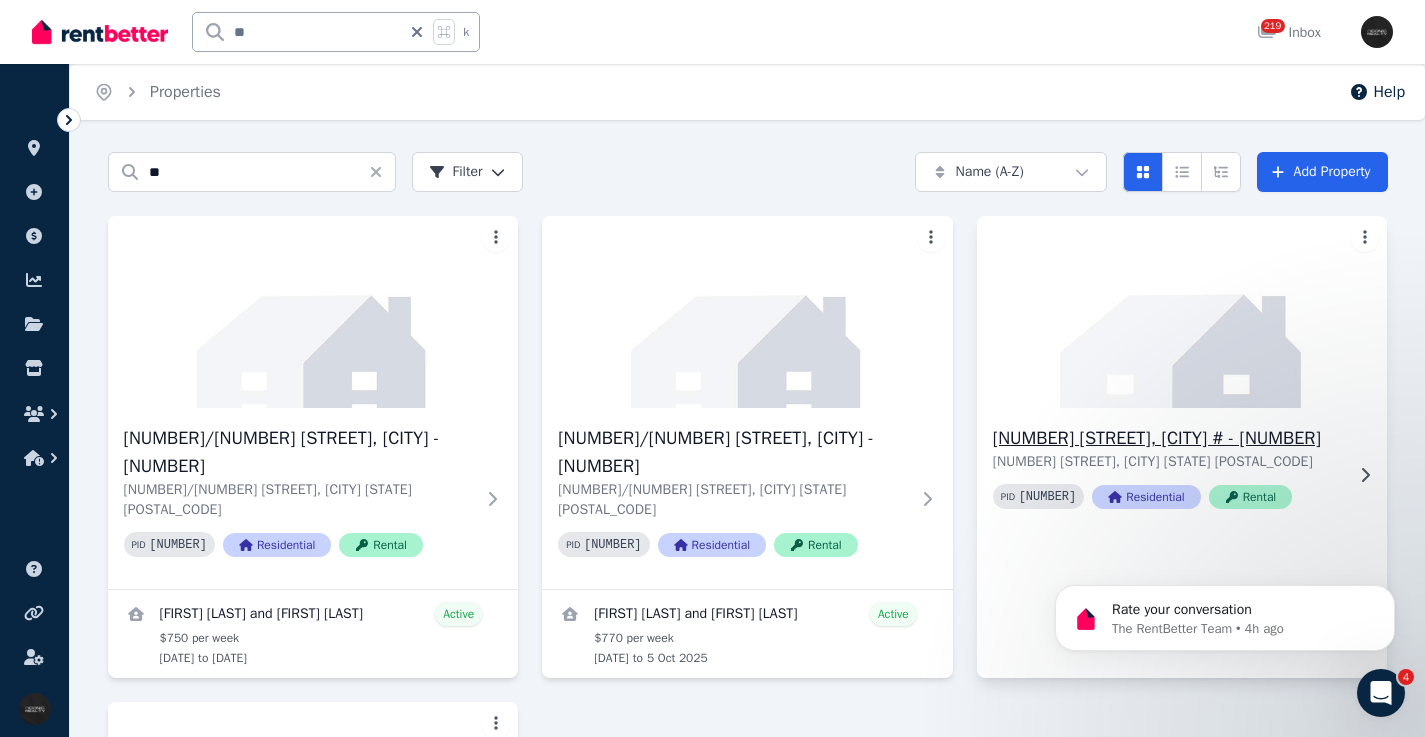 click at bounding box center (1182, 312) 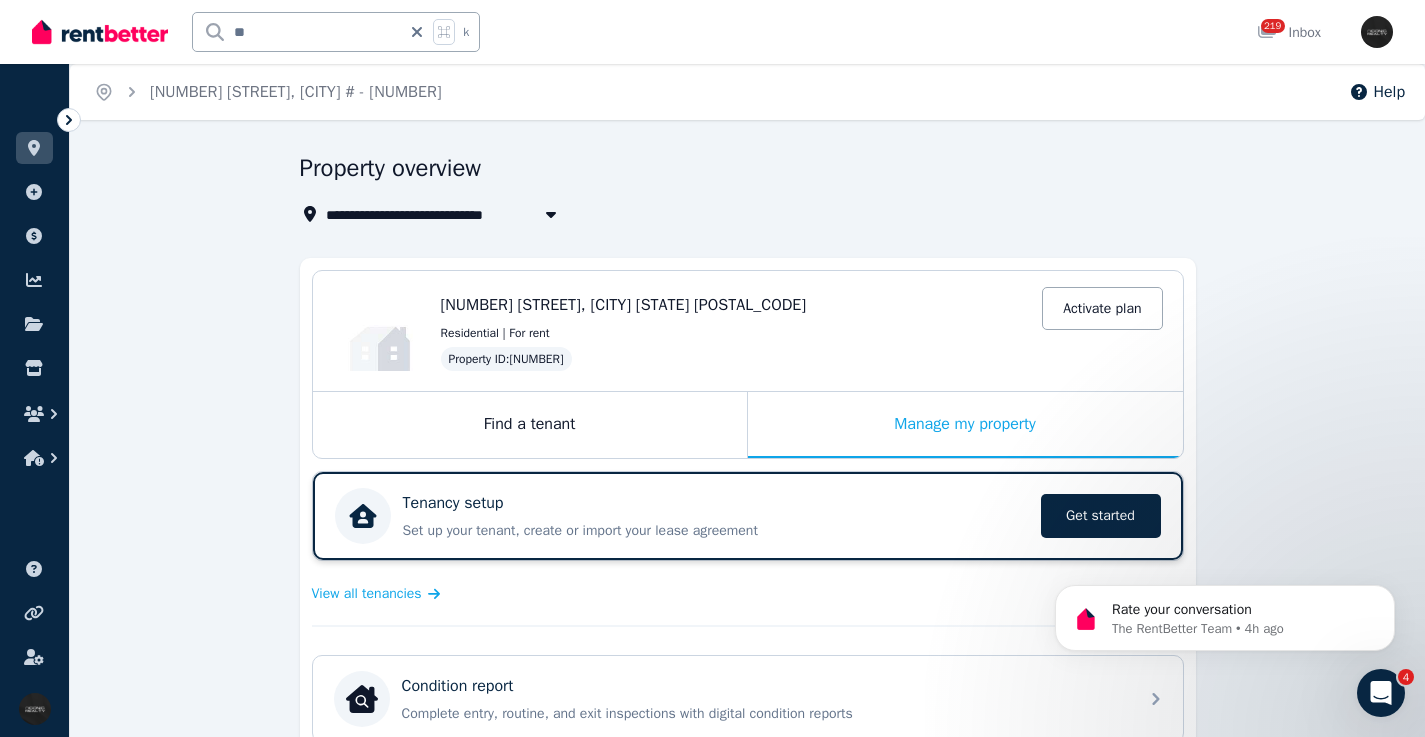 click on "Tenancy setup" at bounding box center (716, 503) 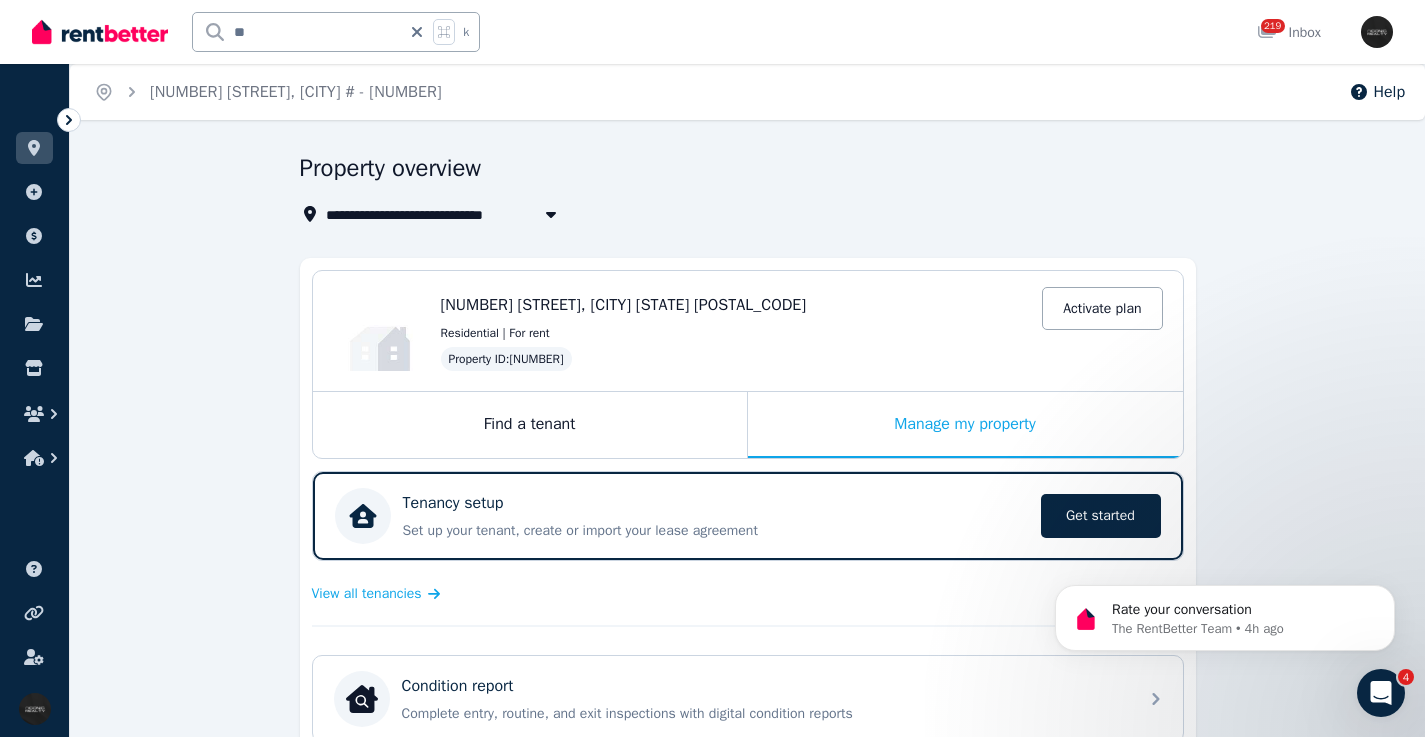 click 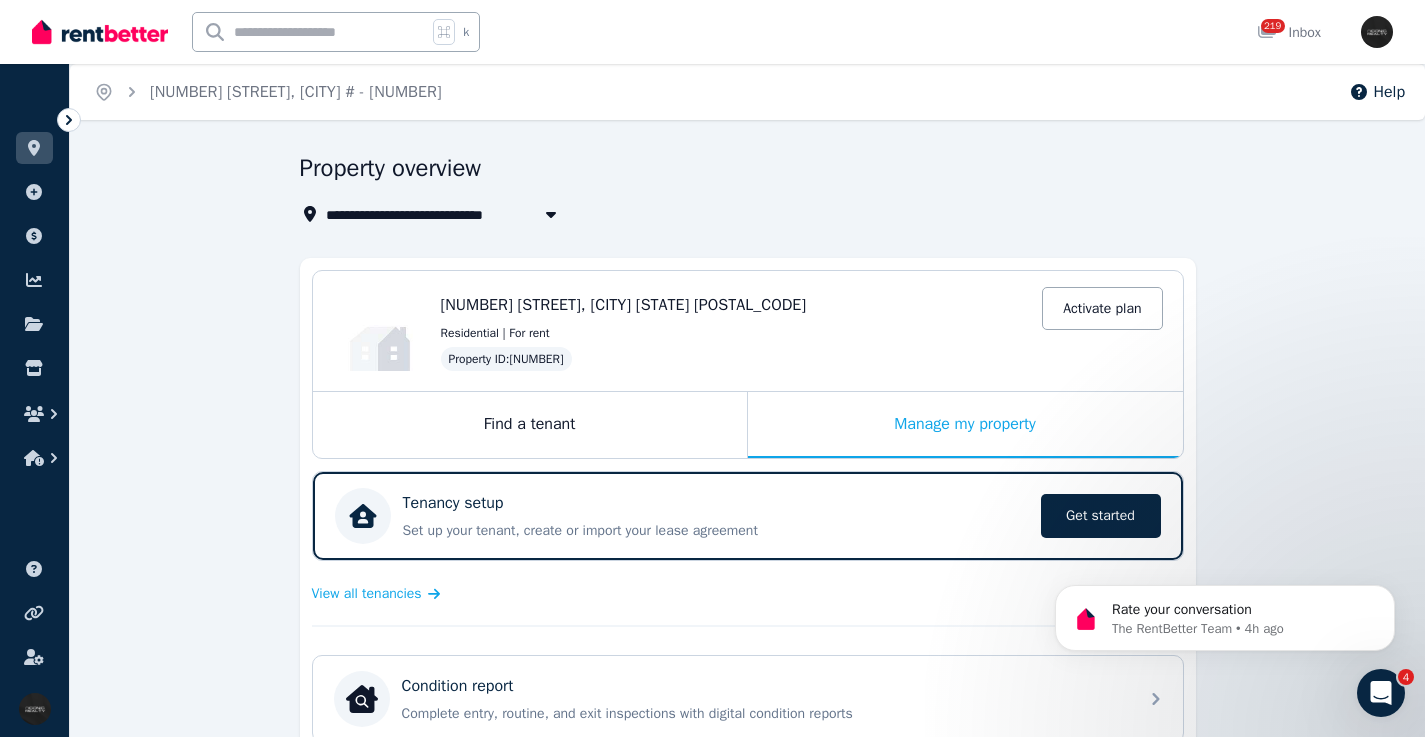 click at bounding box center (310, 32) 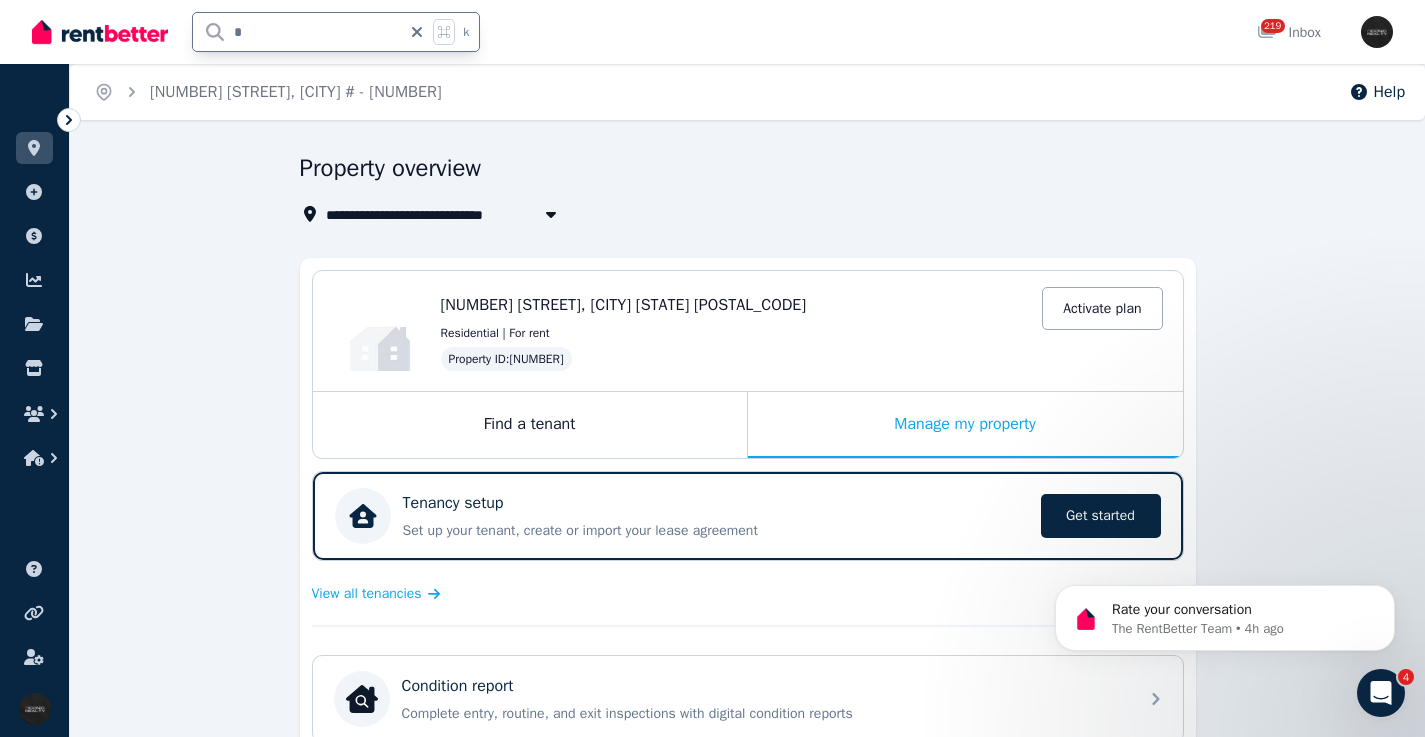 type on "**" 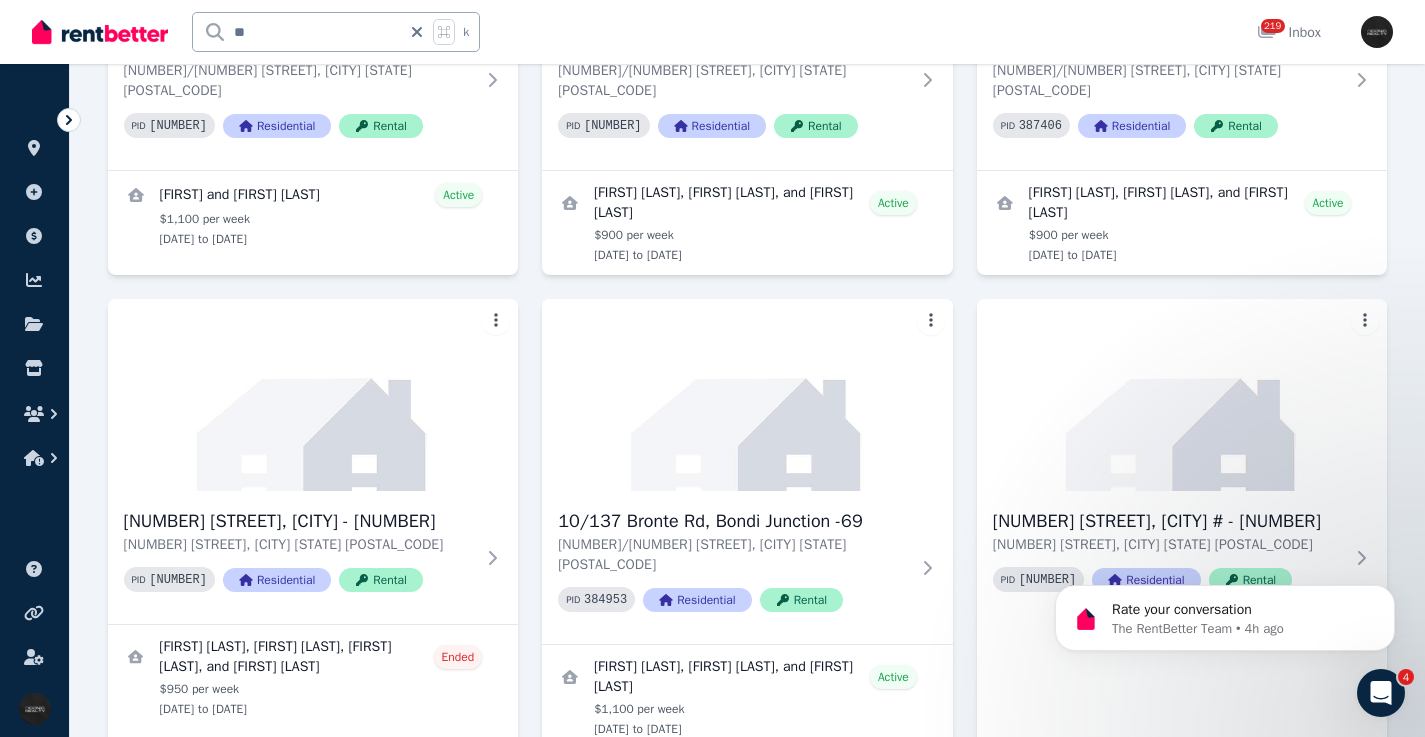 scroll, scrollTop: 475, scrollLeft: 0, axis: vertical 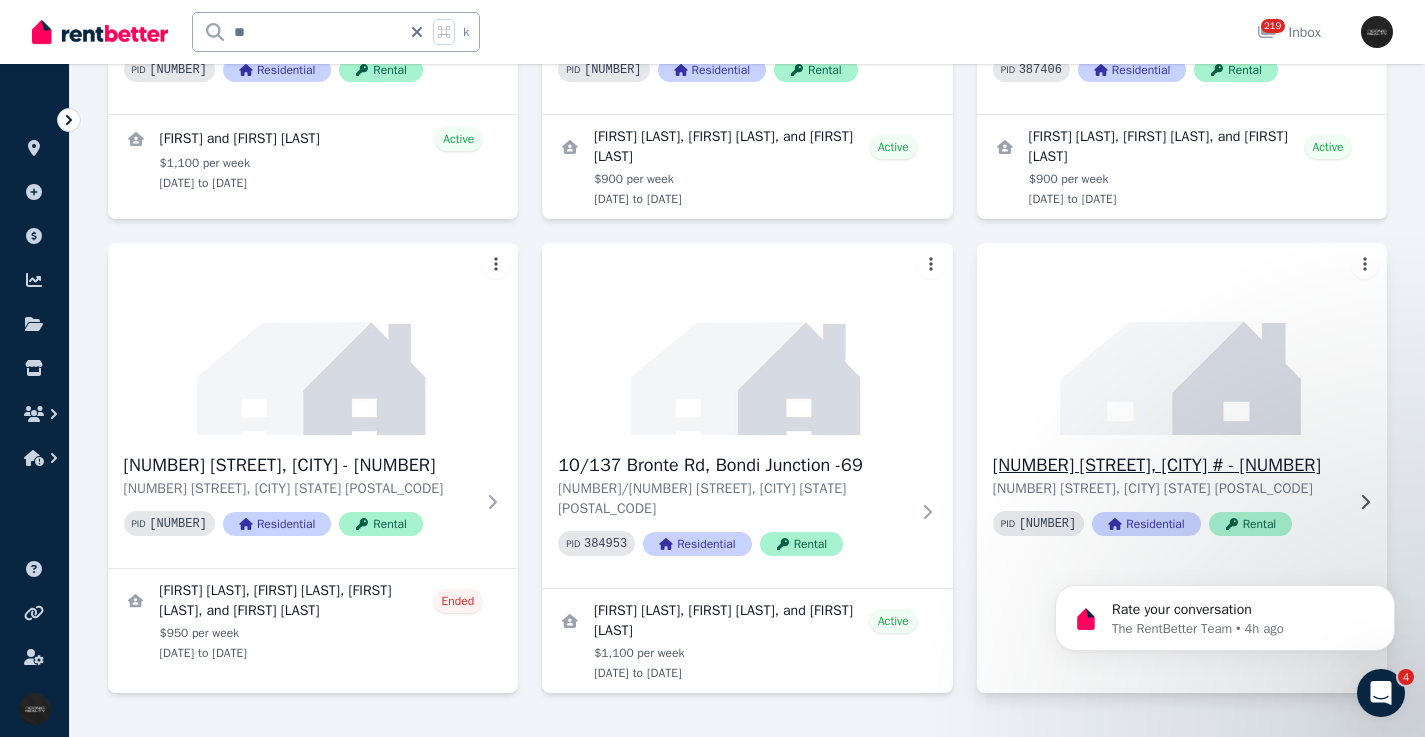 click at bounding box center (1182, 339) 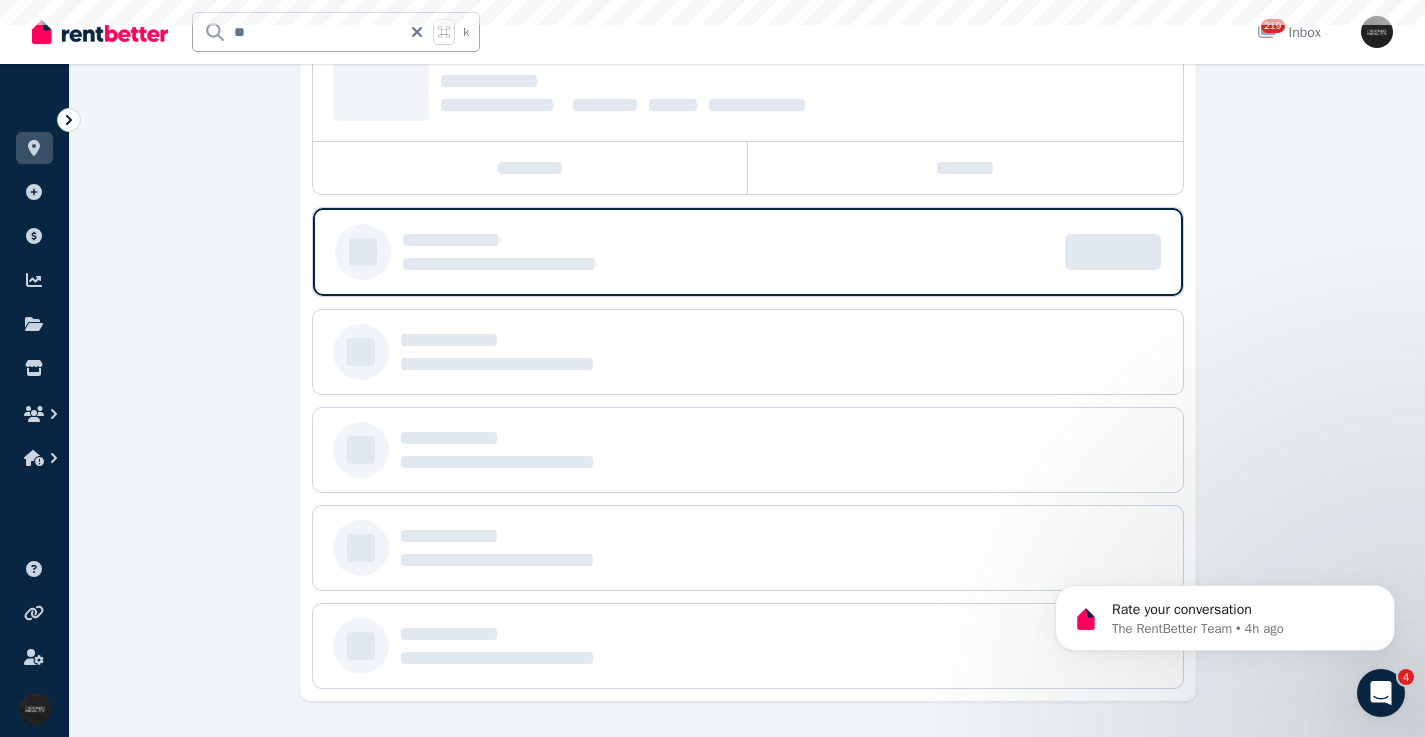 scroll, scrollTop: 0, scrollLeft: 0, axis: both 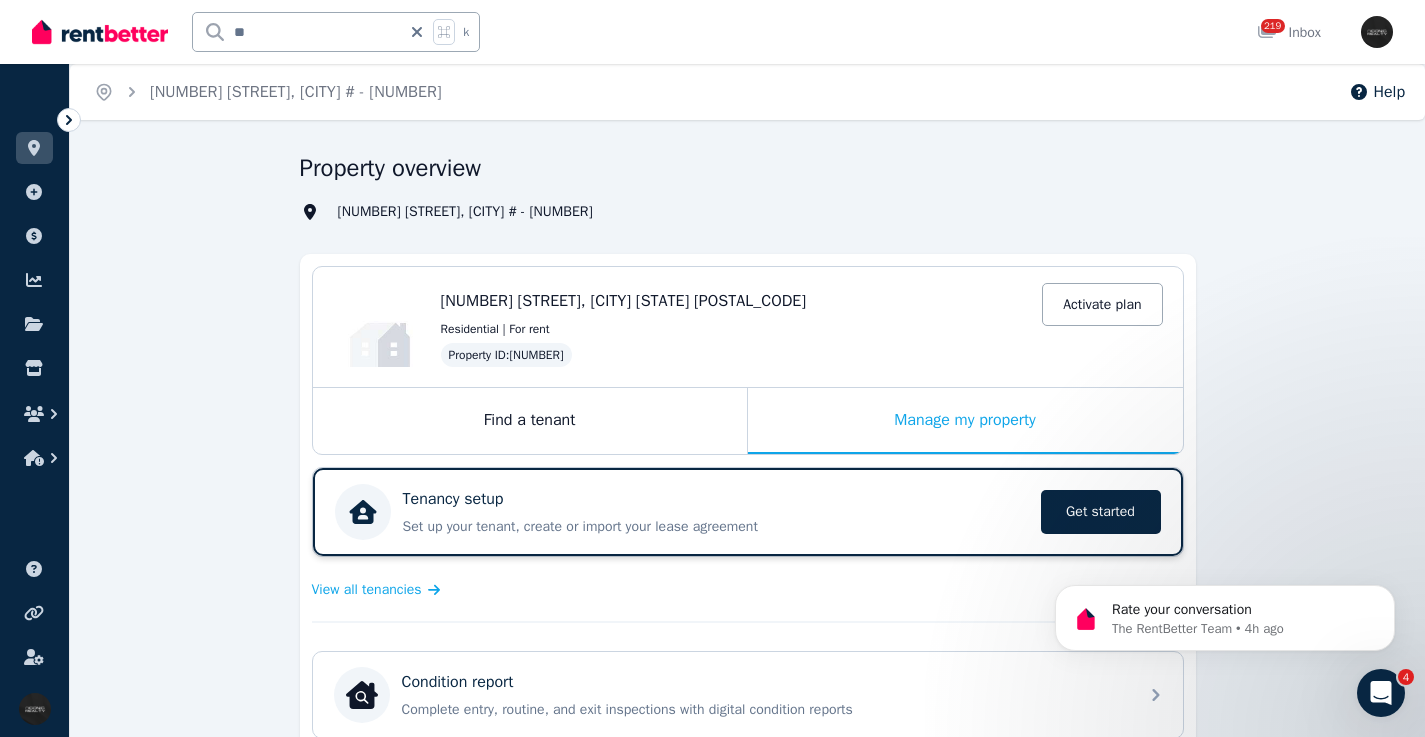 click on "Set up your tenant, create or import your lease agreement" at bounding box center [716, 527] 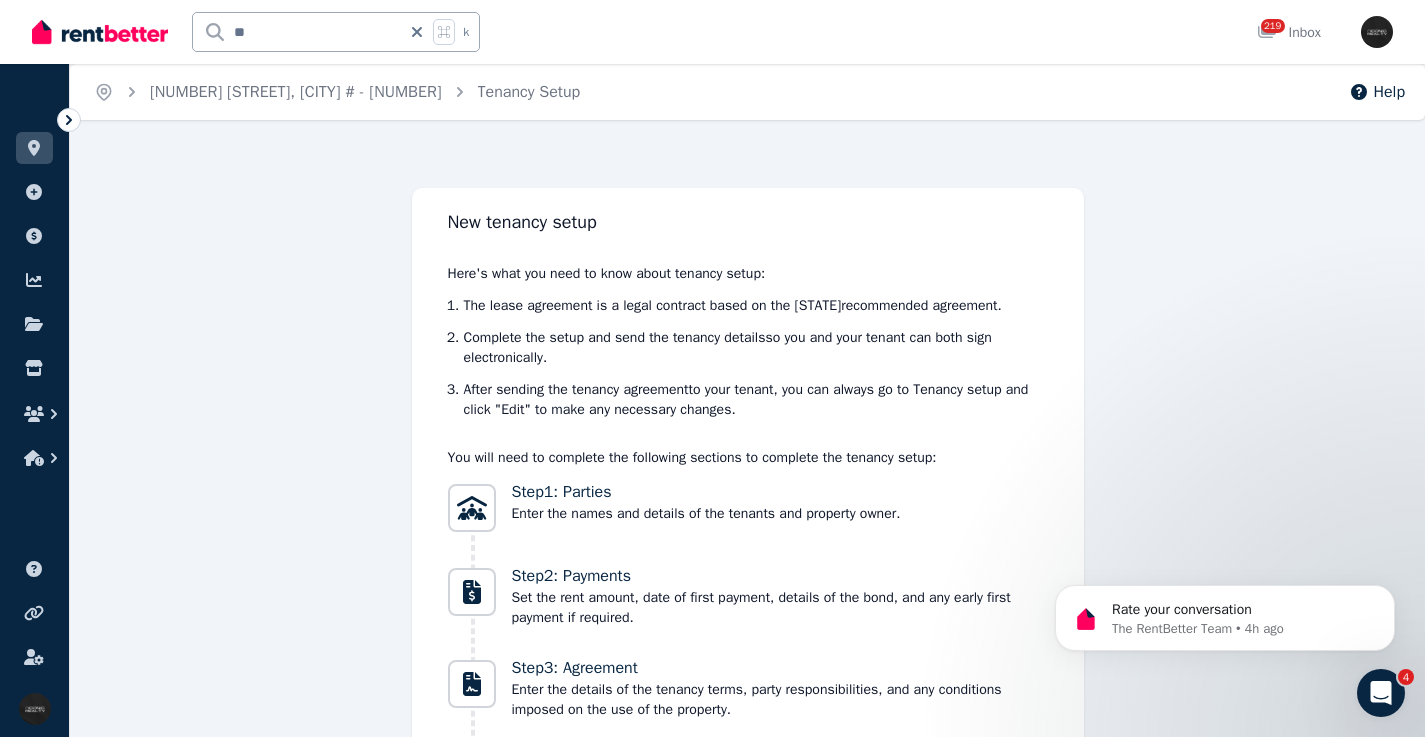 click 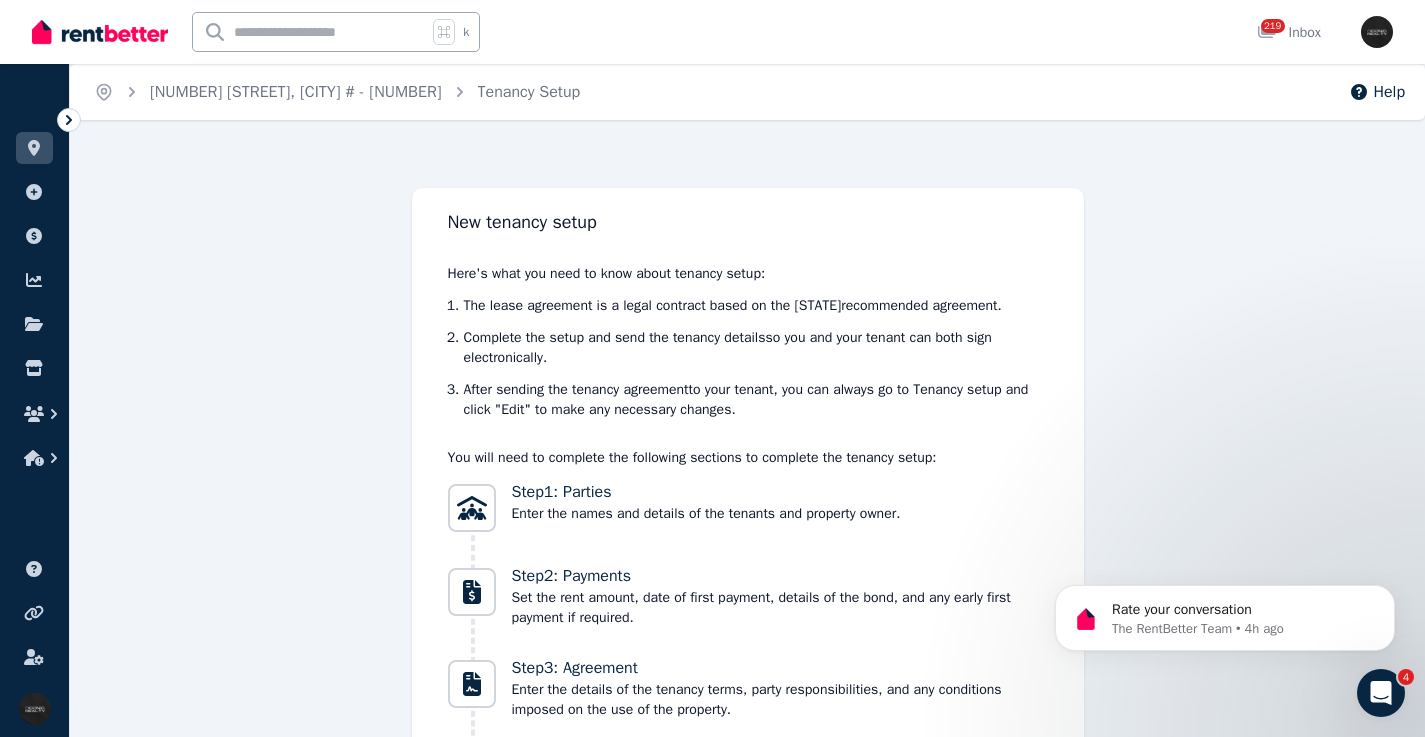 click at bounding box center [310, 32] 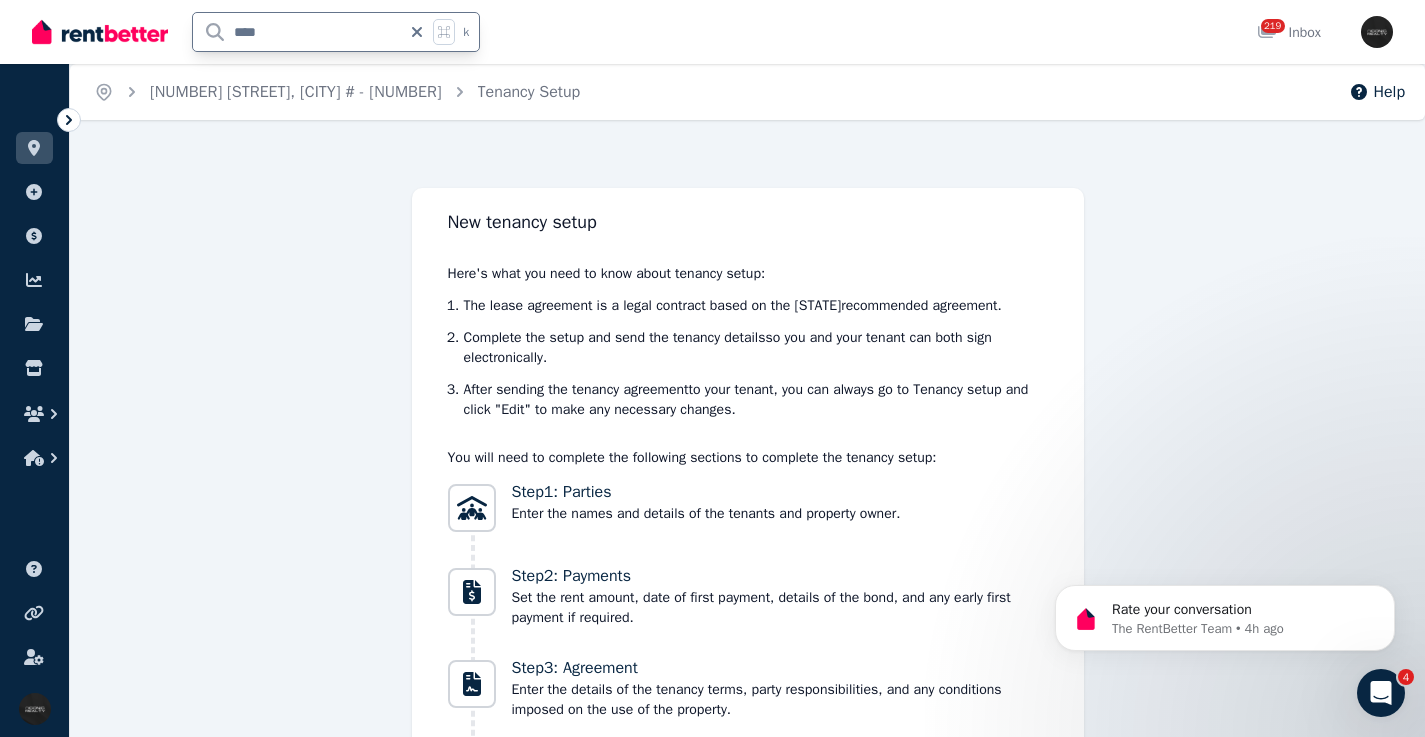 type on "*****" 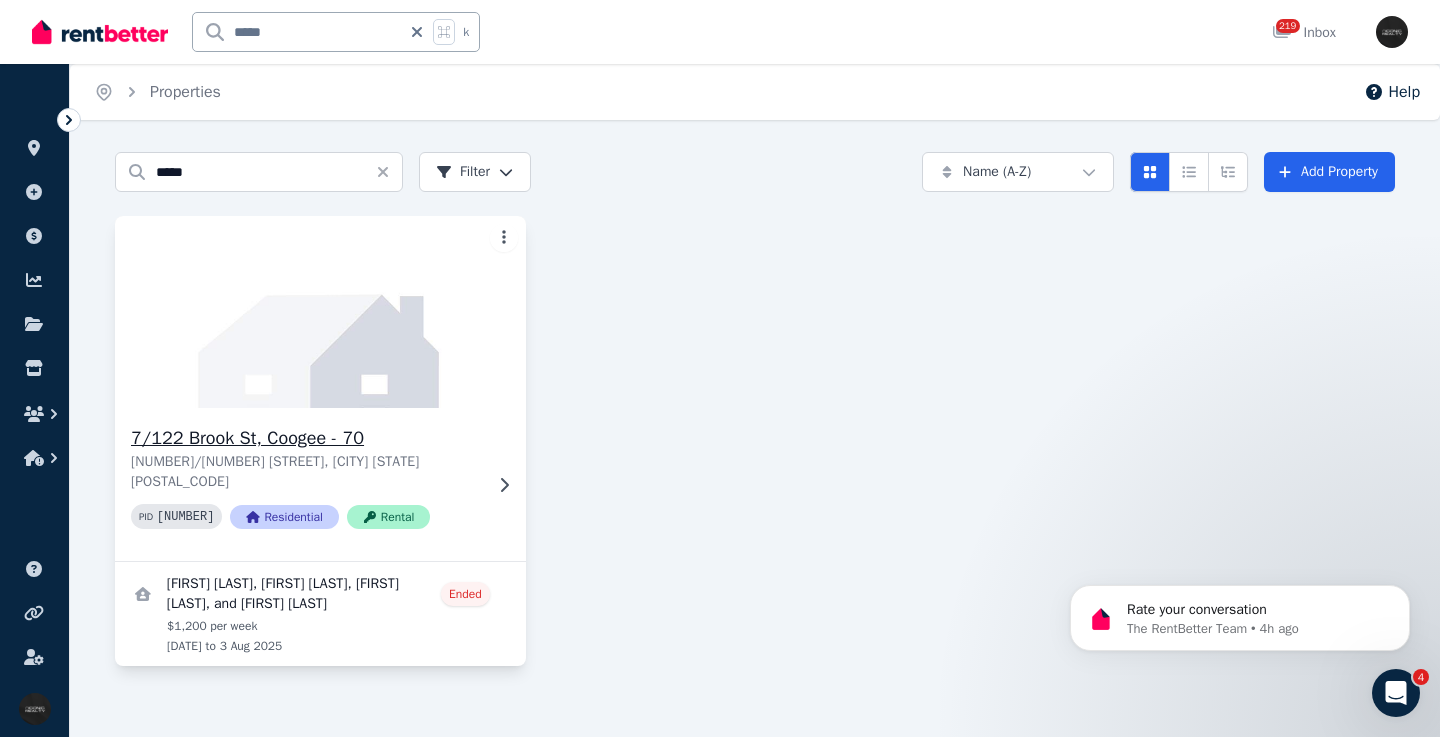 click at bounding box center [320, 312] 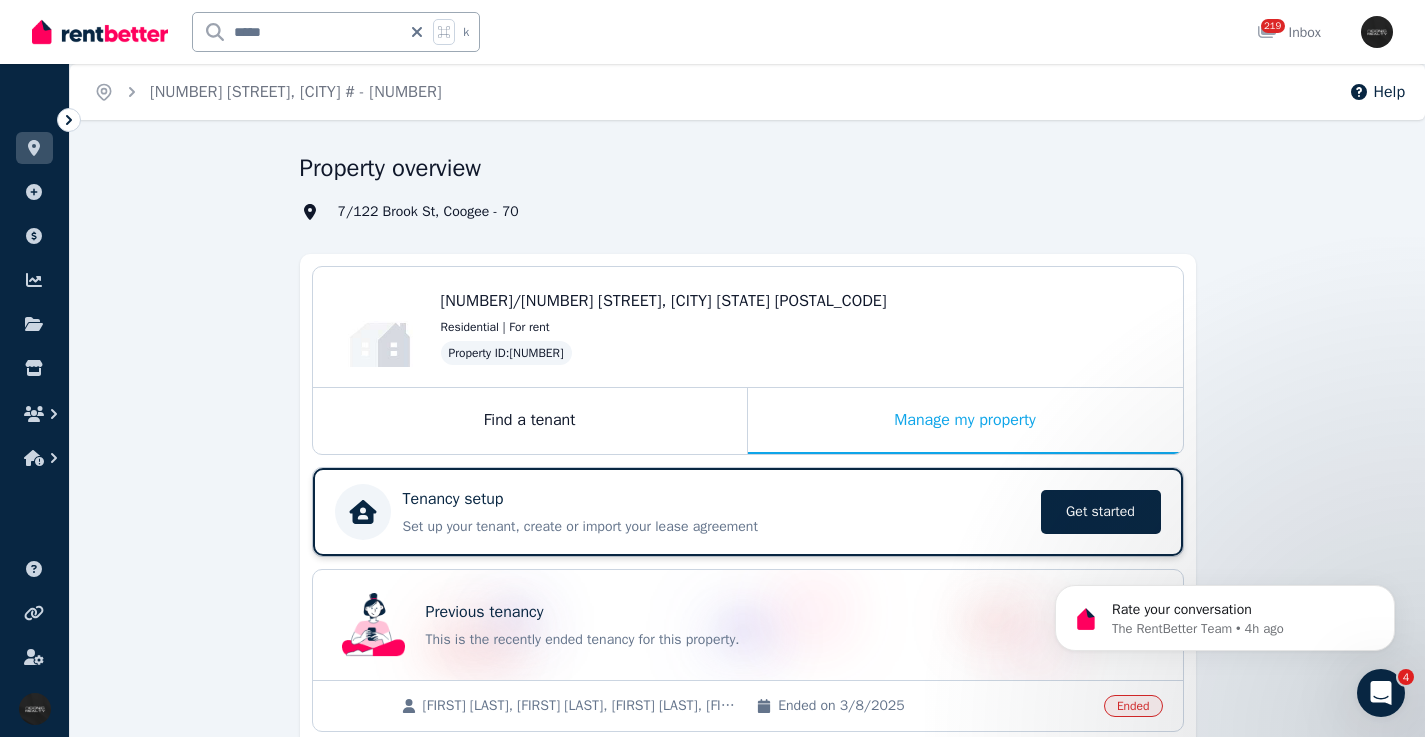 click on "Tenancy setup" at bounding box center [716, 499] 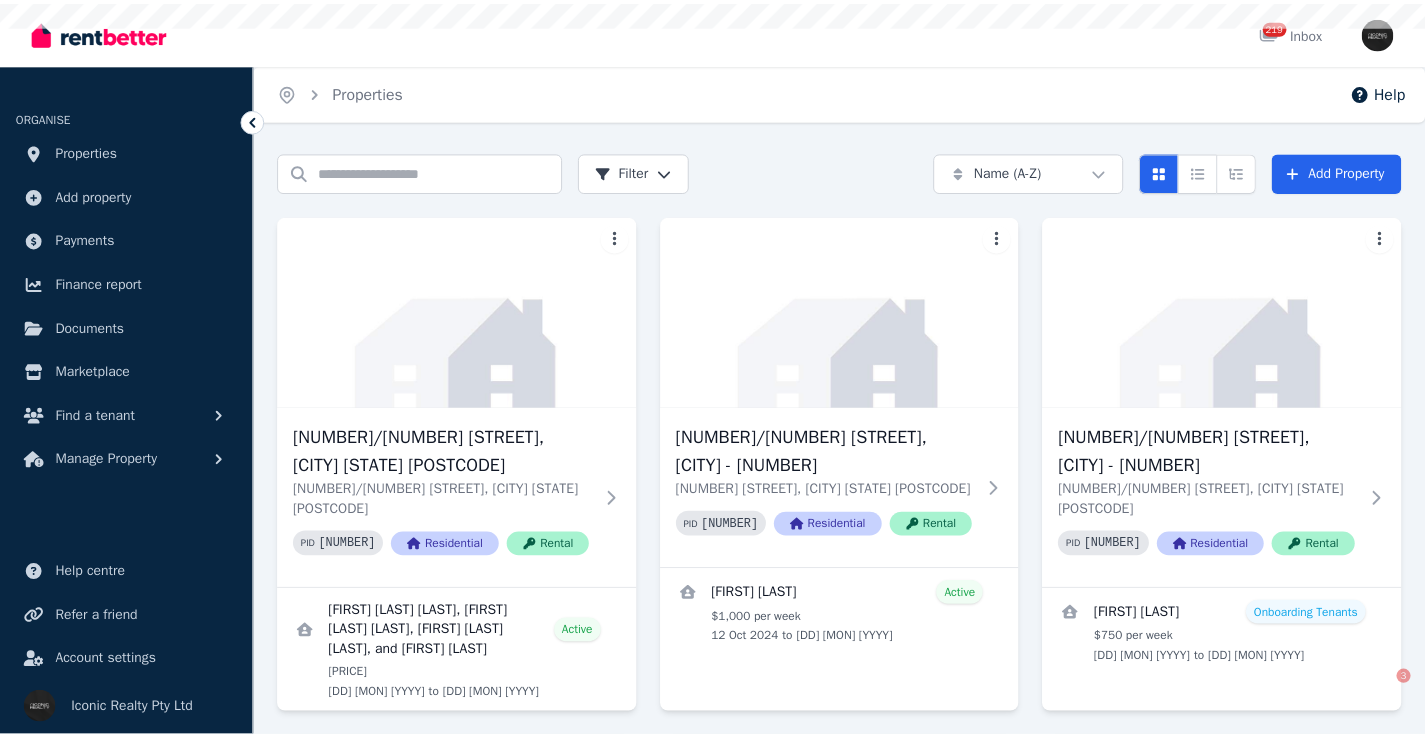 scroll, scrollTop: 0, scrollLeft: 0, axis: both 